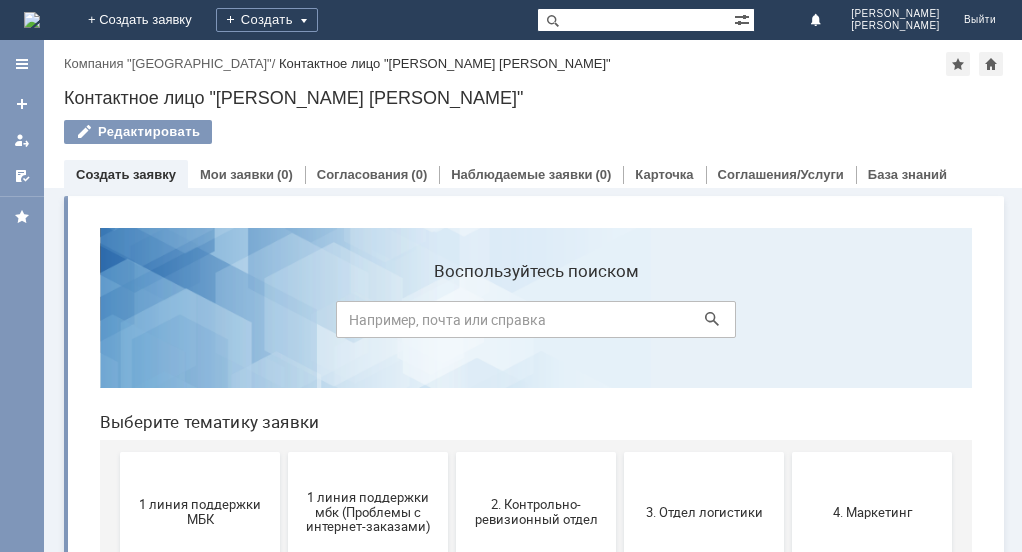 scroll, scrollTop: 0, scrollLeft: 0, axis: both 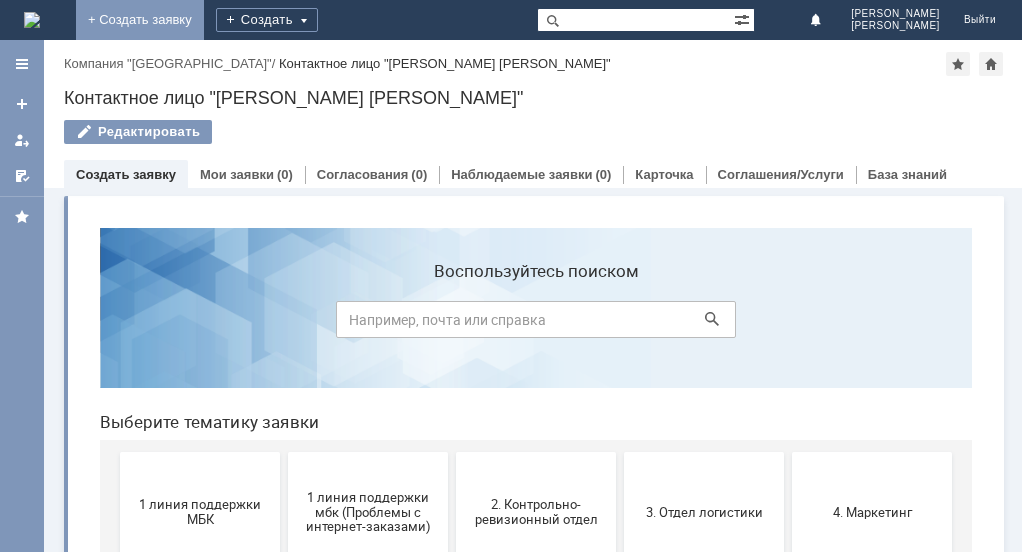 click on "+ Создать заявку" at bounding box center (140, 20) 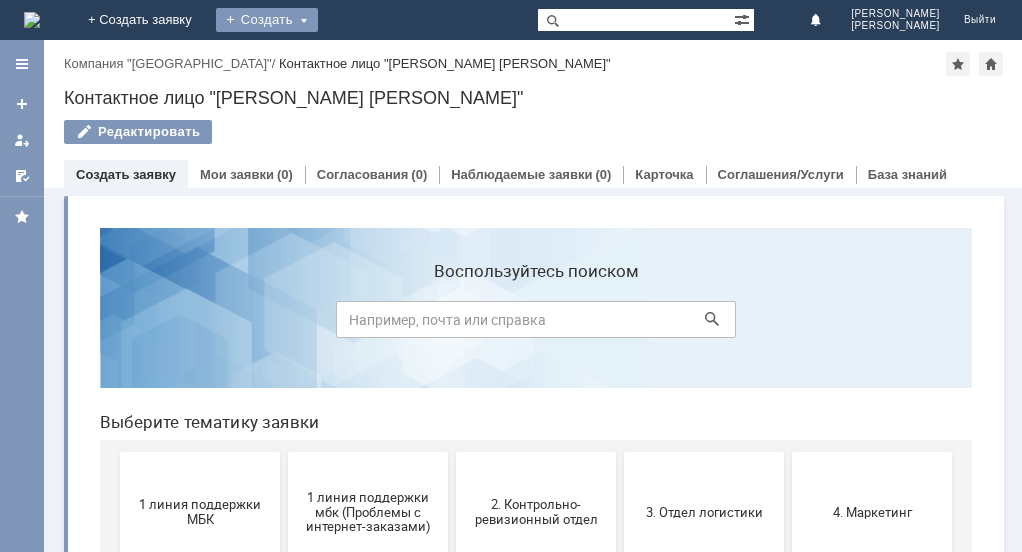 click on "Создать" at bounding box center (267, 20) 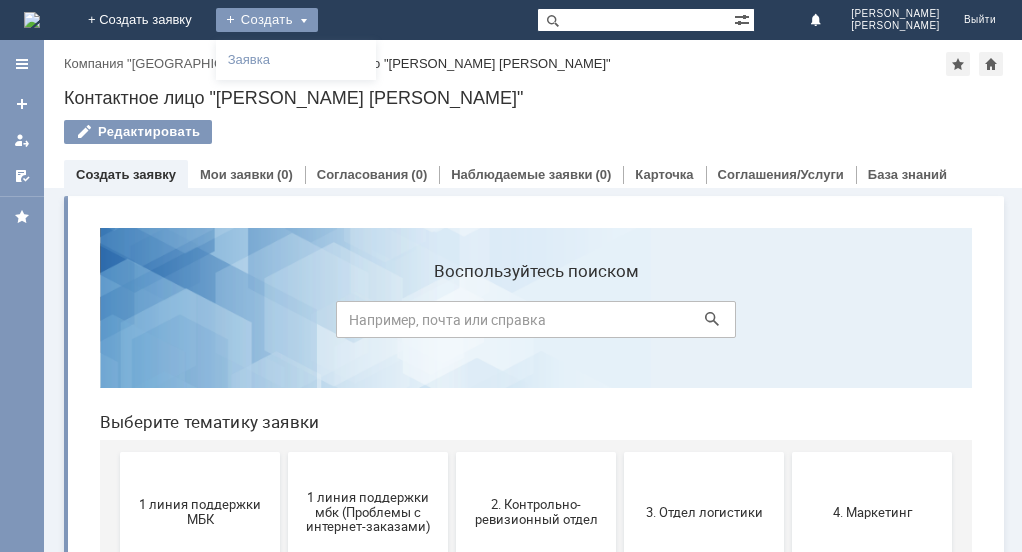 click on "Создать" at bounding box center [267, 20] 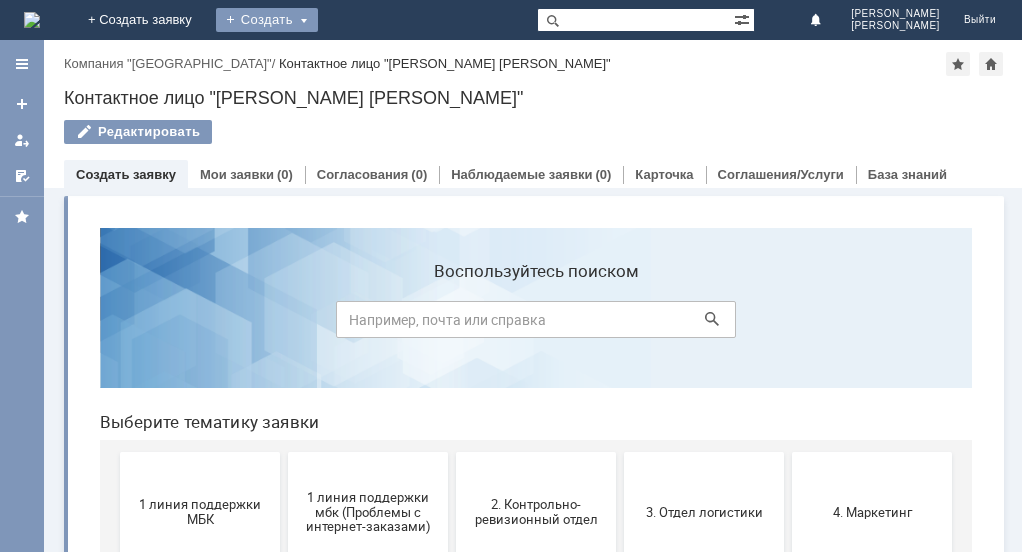 click on "Создать" at bounding box center [267, 20] 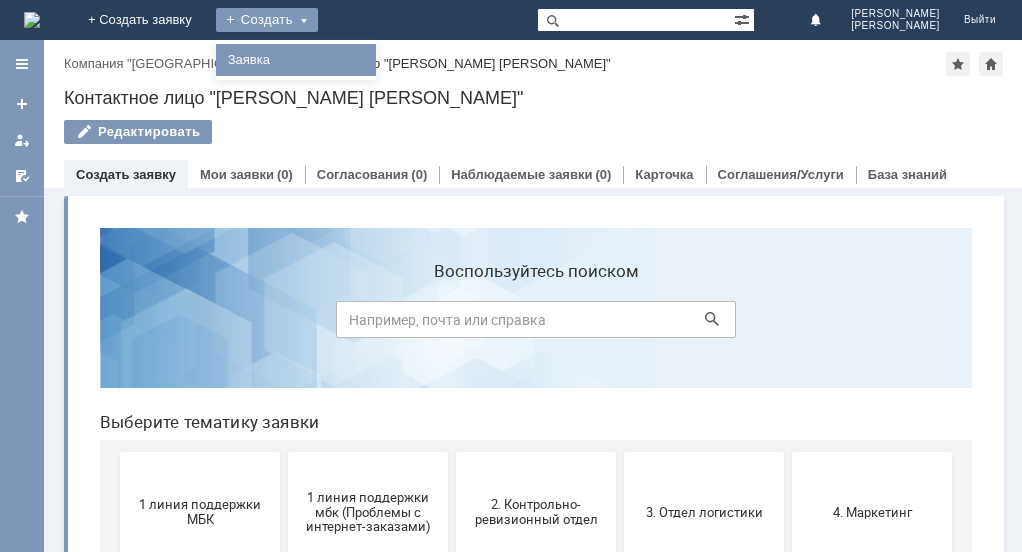 click on "Заявка" at bounding box center [296, 60] 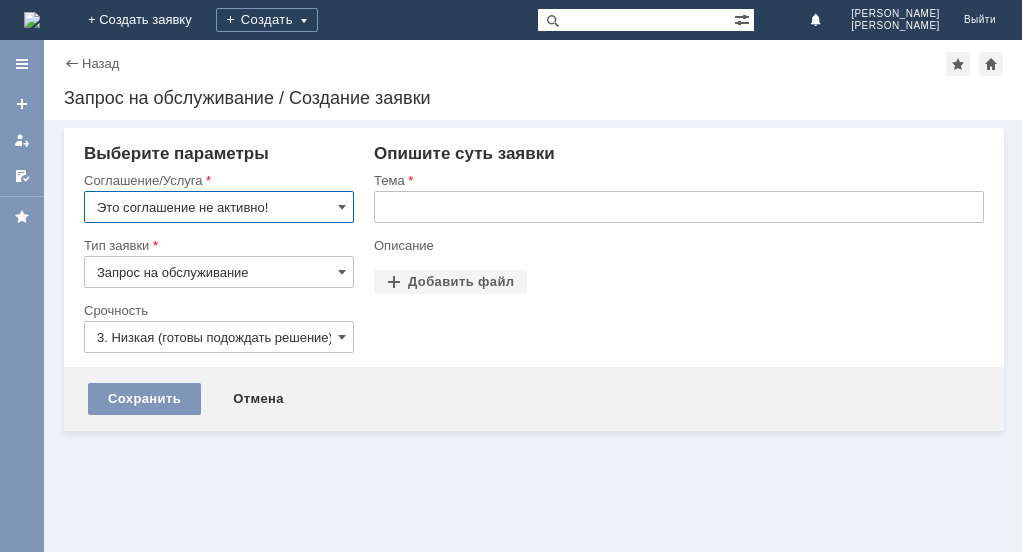 click at bounding box center (679, 207) 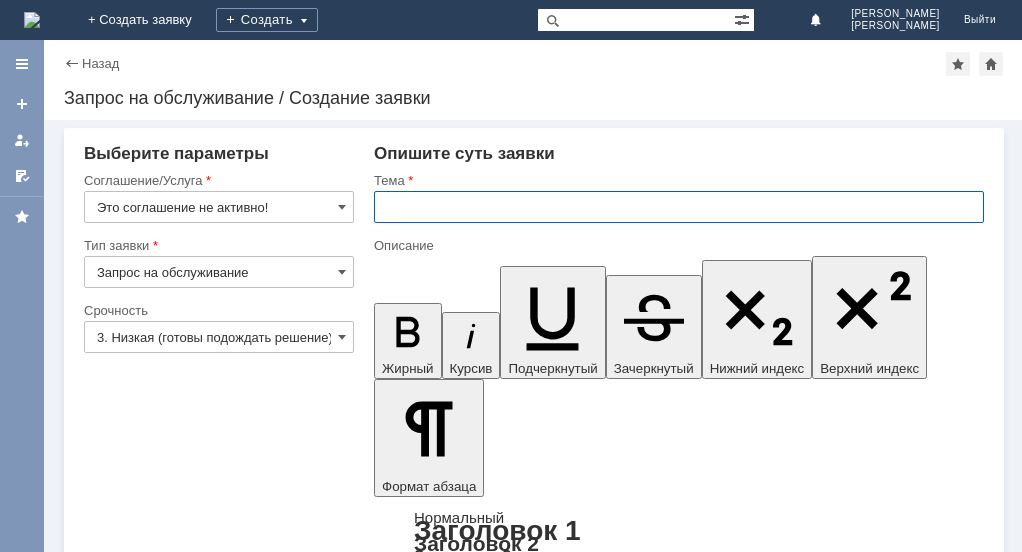 scroll, scrollTop: 0, scrollLeft: 0, axis: both 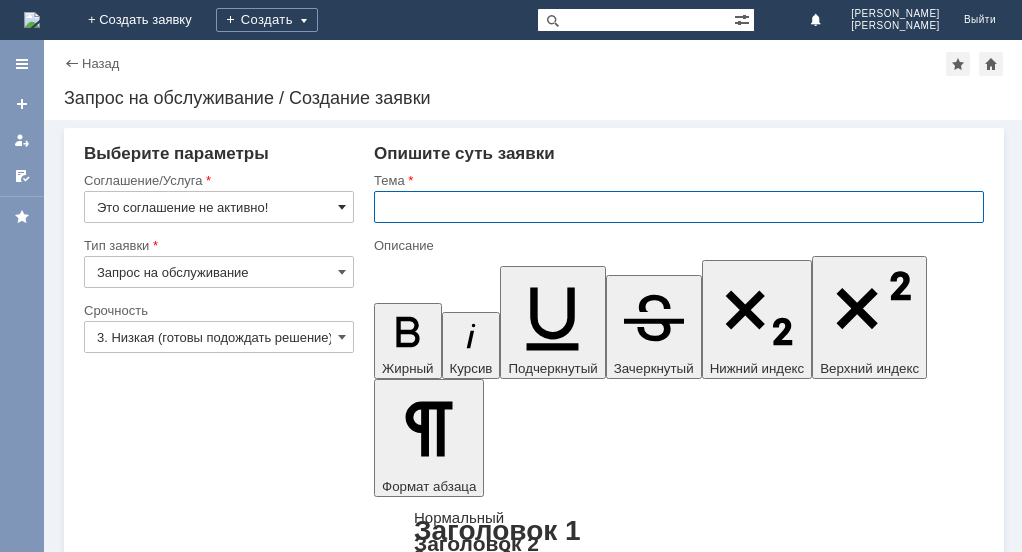 click at bounding box center (342, 207) 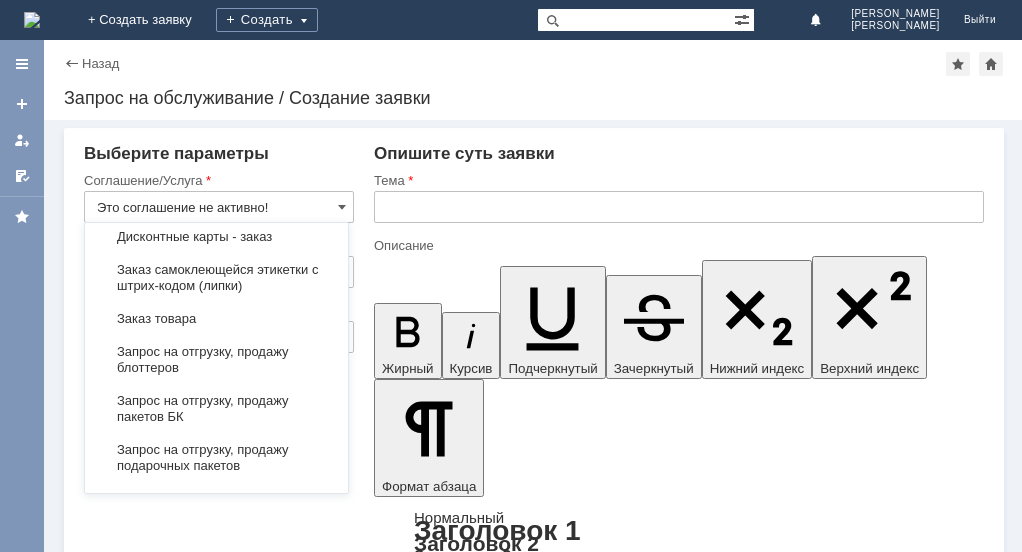 scroll, scrollTop: 682, scrollLeft: 0, axis: vertical 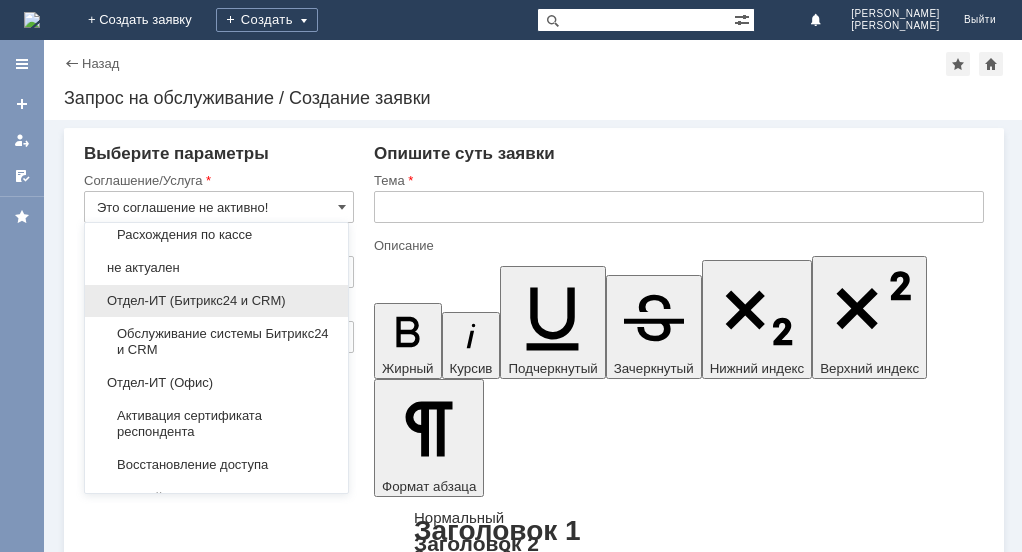 click on "Отдел-ИТ (Битрикс24 и CRM)" at bounding box center (216, 301) 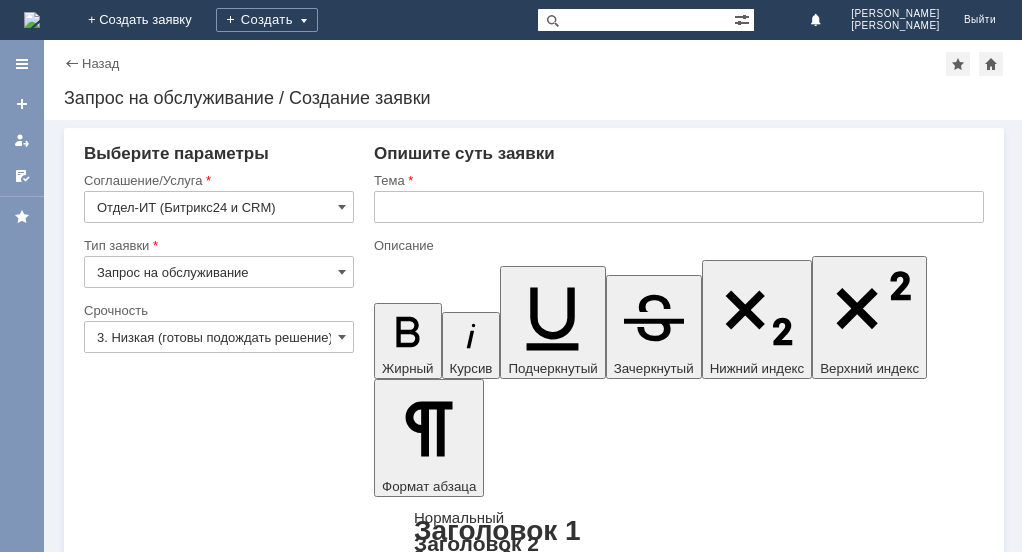 type on "Отдел-ИТ (Битрикс24 и CRM)" 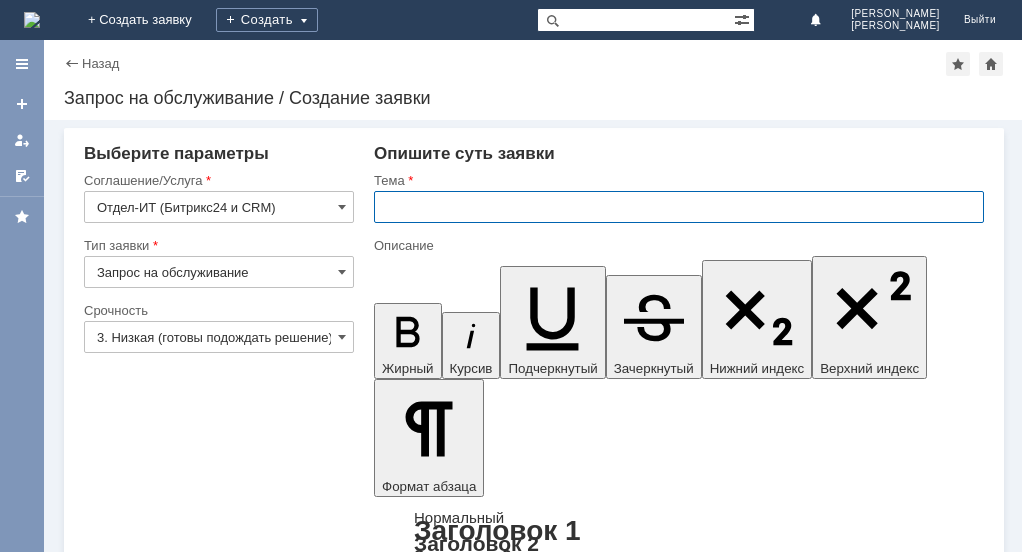 click at bounding box center [679, 207] 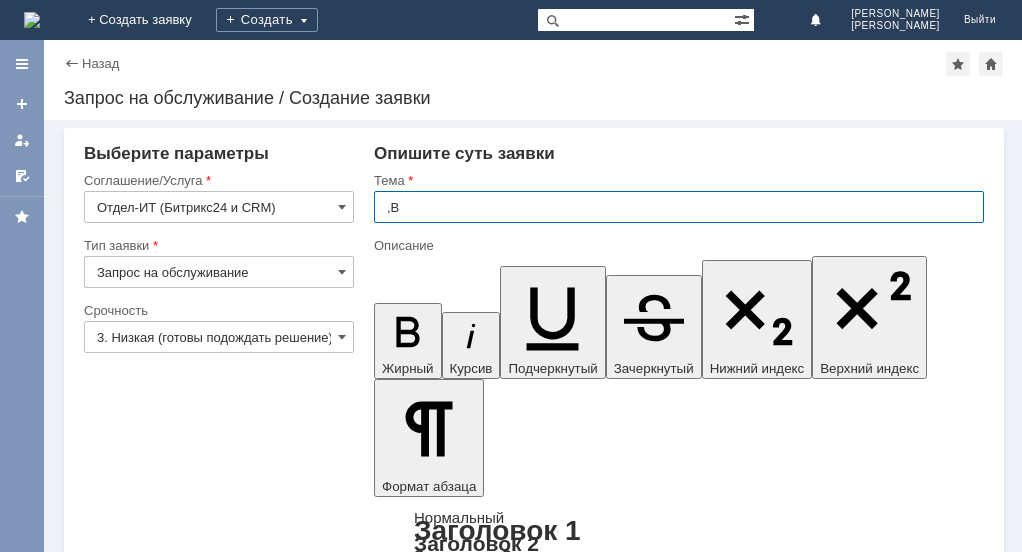 type on "," 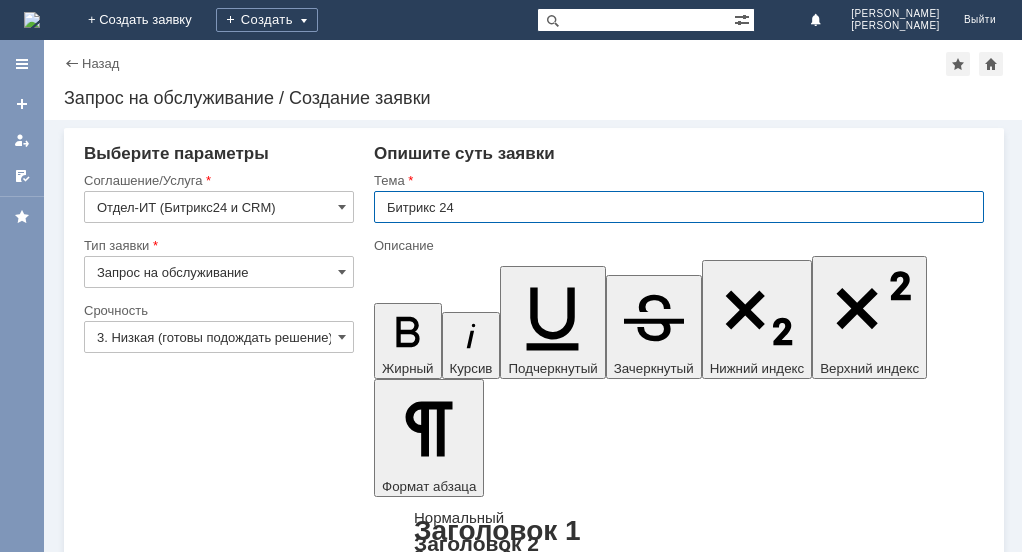 type on "Битрикс 24" 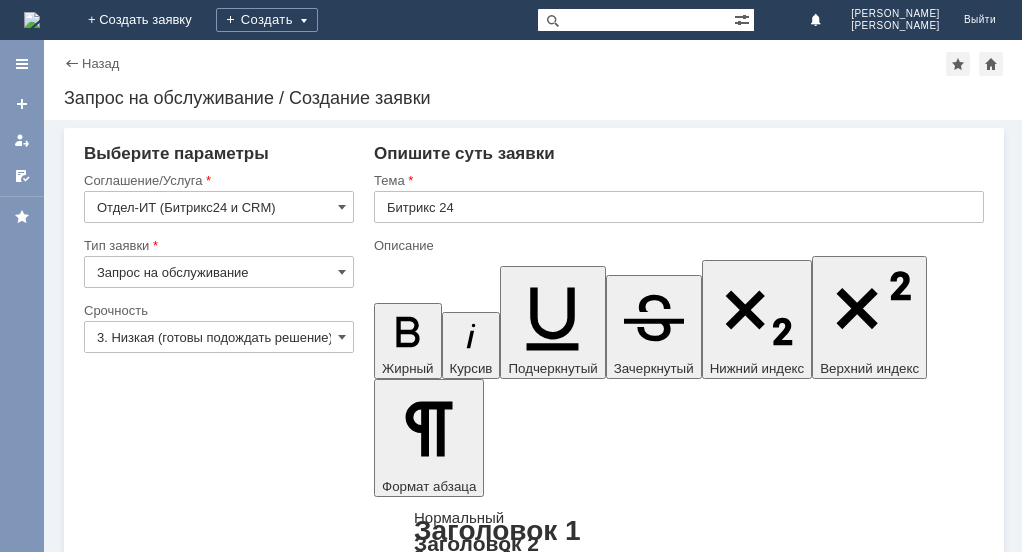 click at bounding box center [537, 4756] 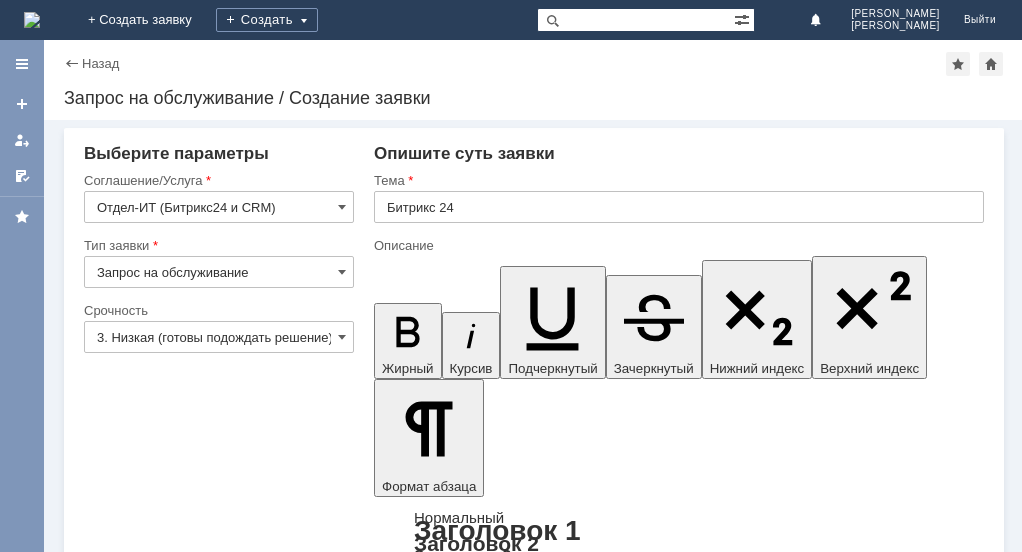 click on "​неактивная кнопка Редактирование" at bounding box center [537, 4763] 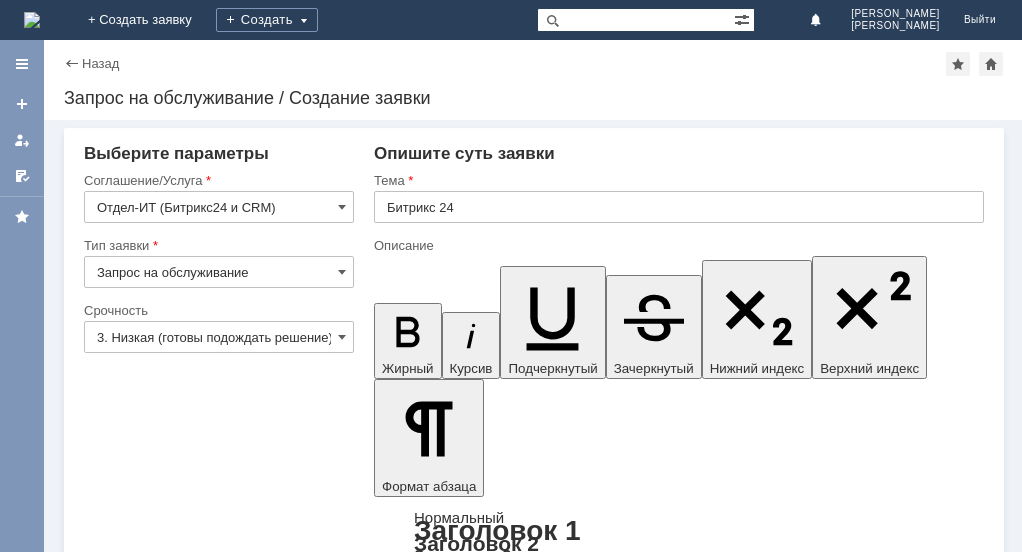 click on "​в связи с этим" at bounding box center (537, 4795) 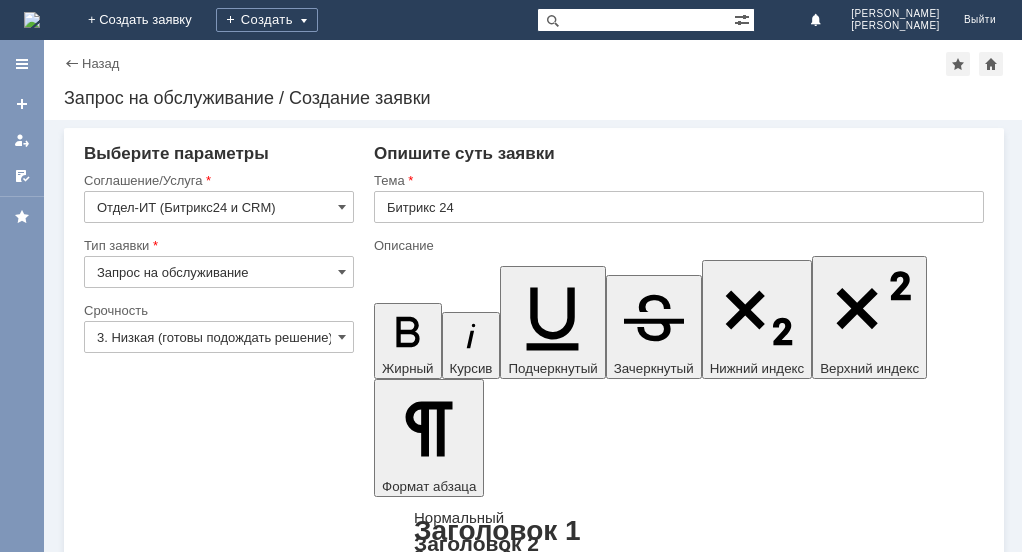 click on "В  связи с этим" at bounding box center (537, 4795) 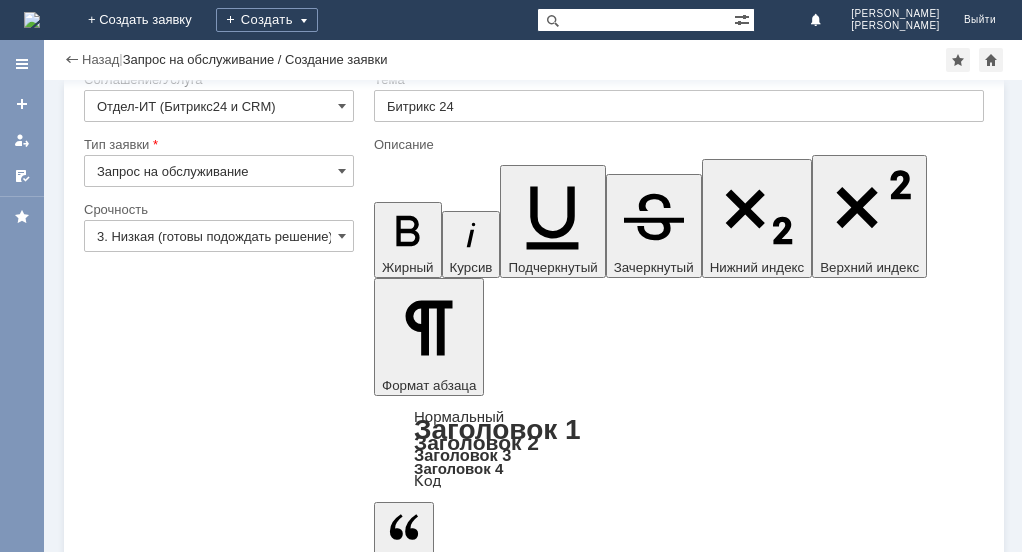 scroll, scrollTop: 60, scrollLeft: 0, axis: vertical 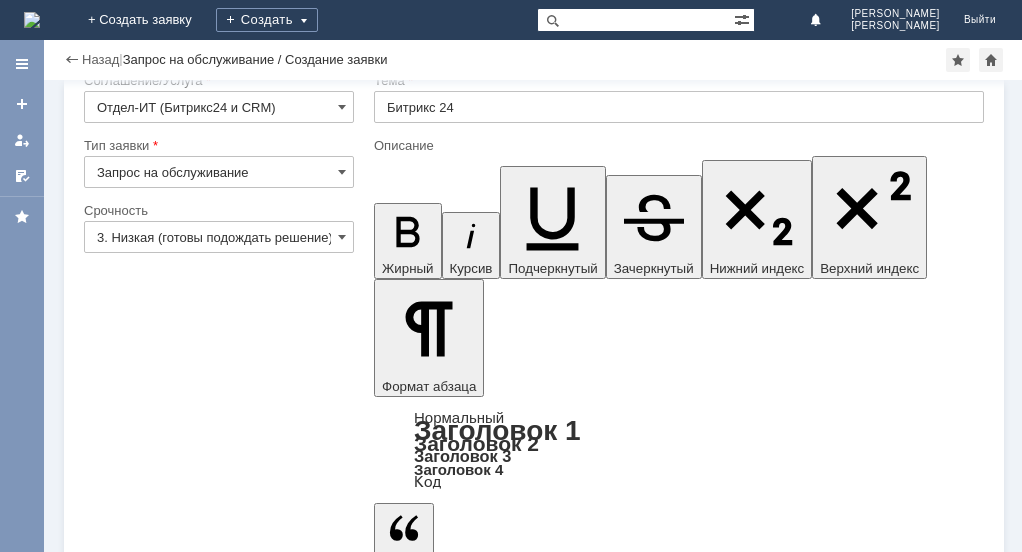 click on "Сохранить" at bounding box center [144, 4883] 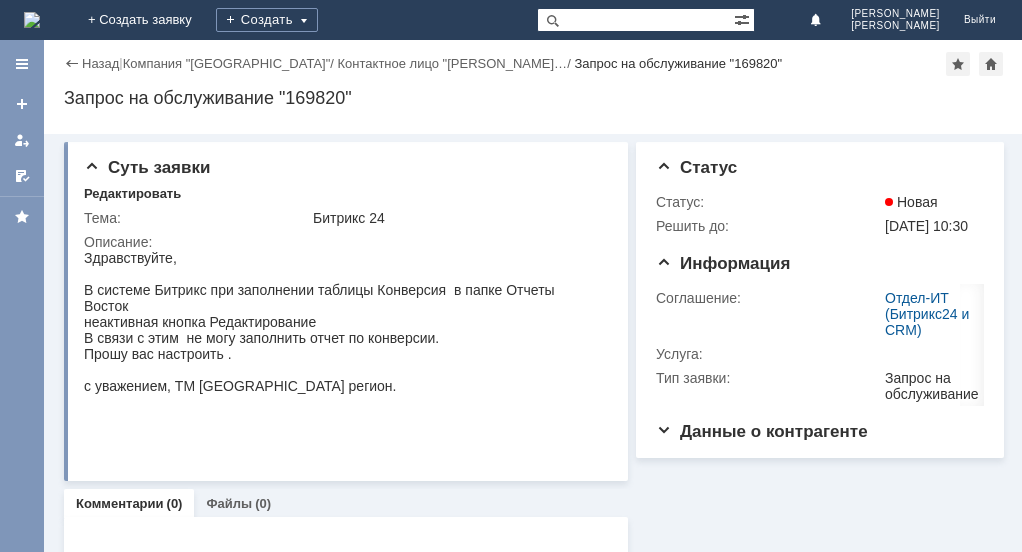 scroll, scrollTop: 0, scrollLeft: 0, axis: both 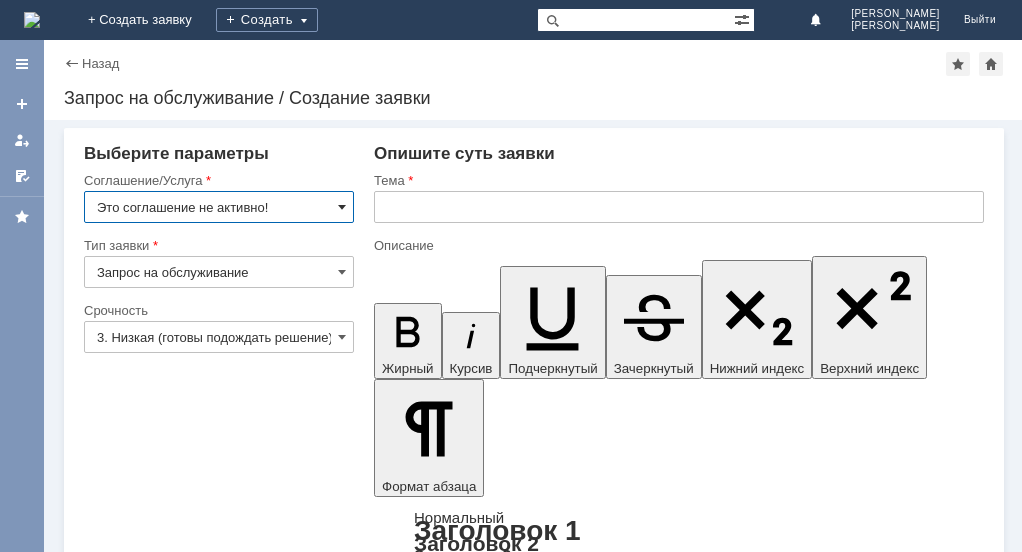 click at bounding box center [342, 207] 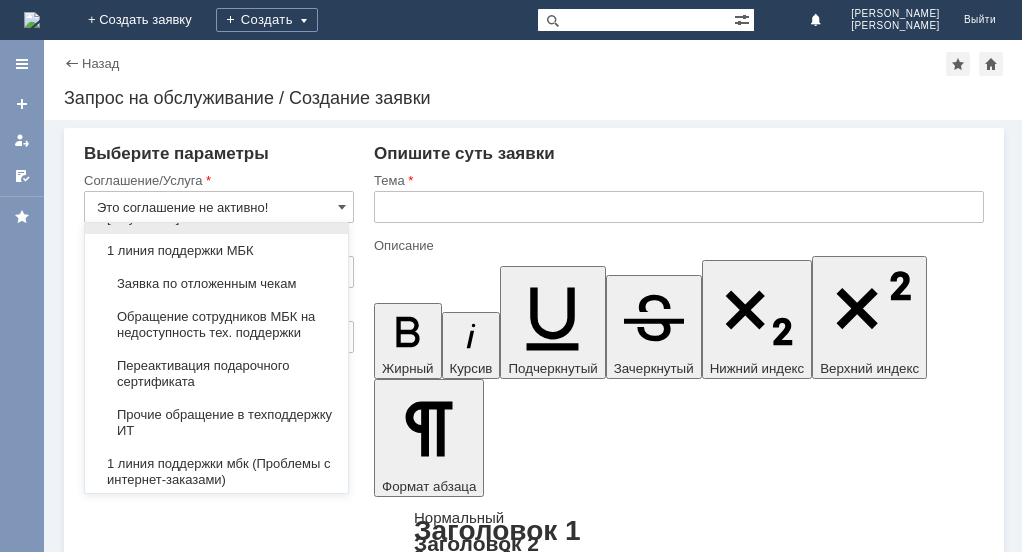 scroll, scrollTop: 40, scrollLeft: 0, axis: vertical 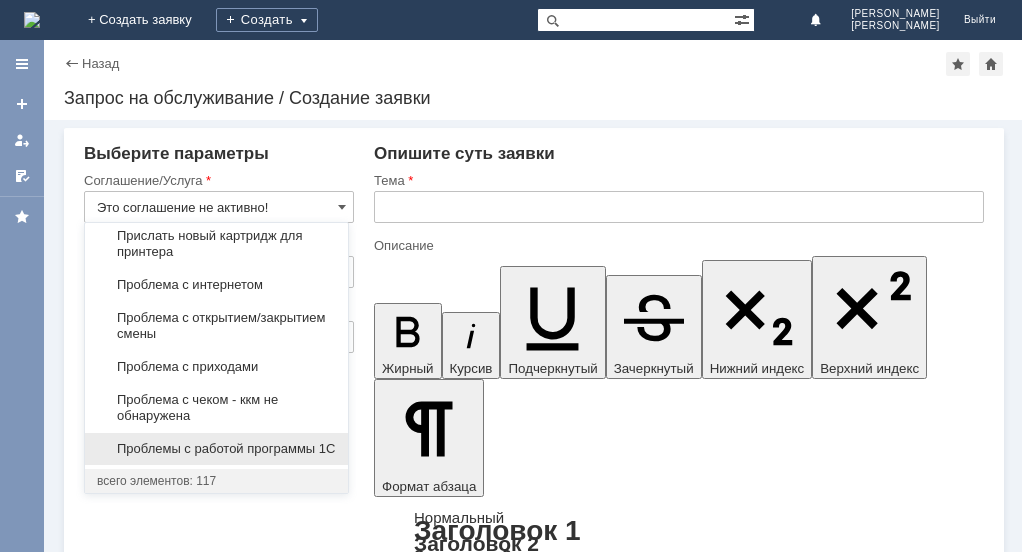 click on "Проблемы с работой программы 1С" at bounding box center (216, 449) 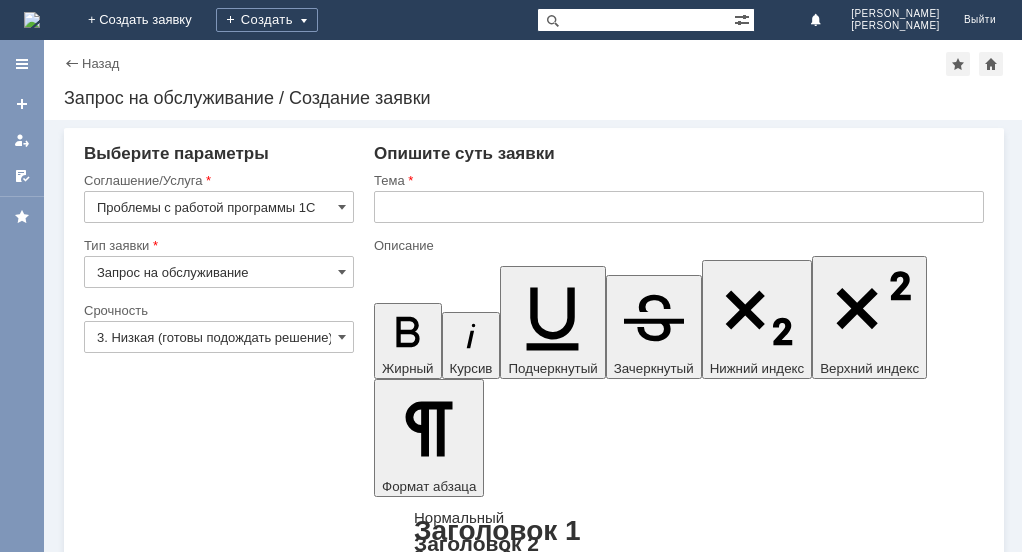 type on "Проблемы с работой программы 1С" 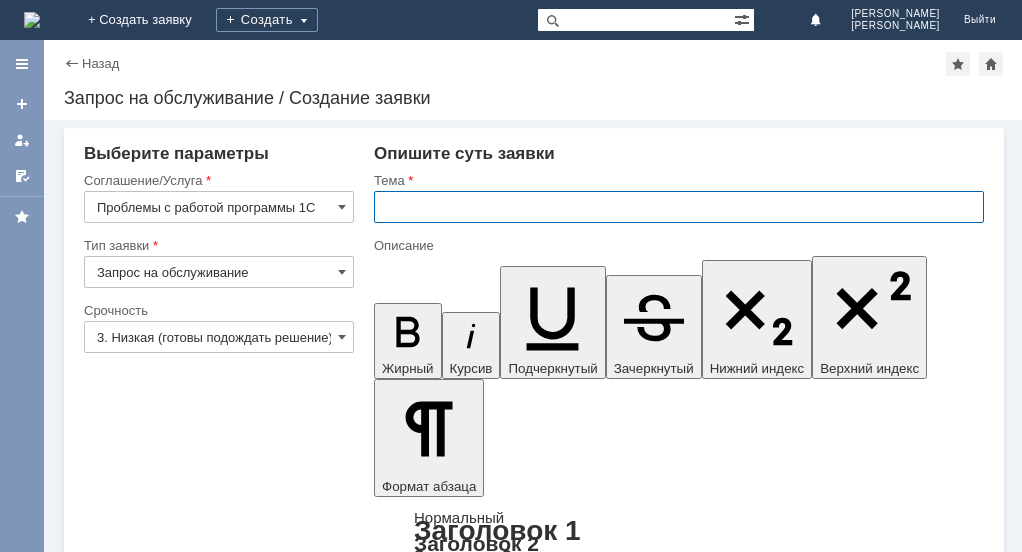 click at bounding box center (679, 207) 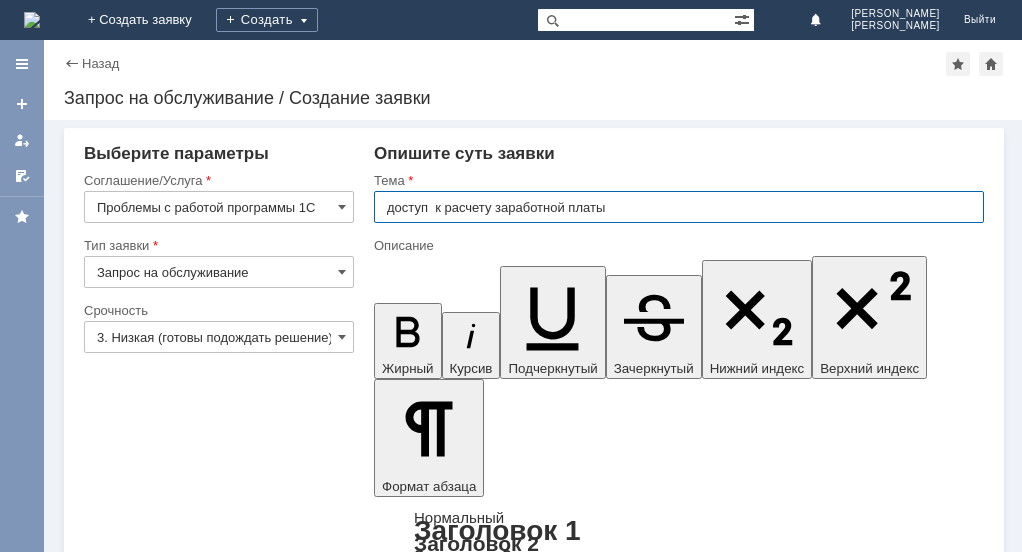 type on "доступ  к расчету заработной платы" 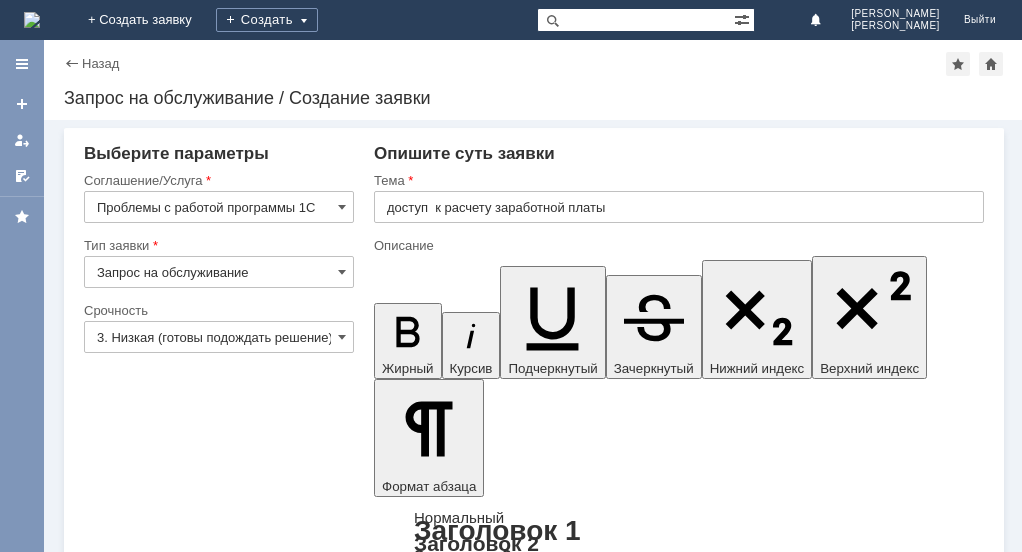 click at bounding box center (537, 4756) 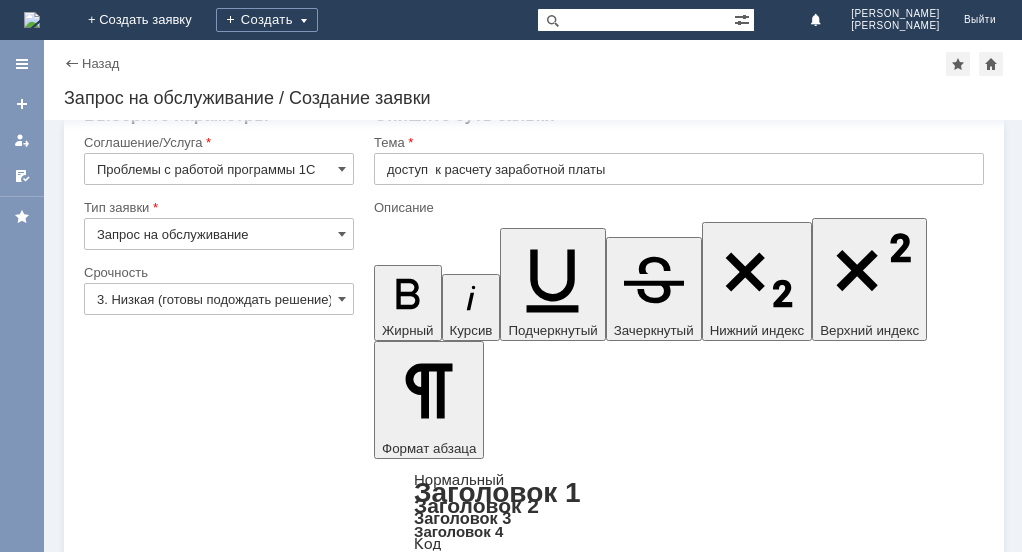 click on "Сохранить" at bounding box center (144, 4883) 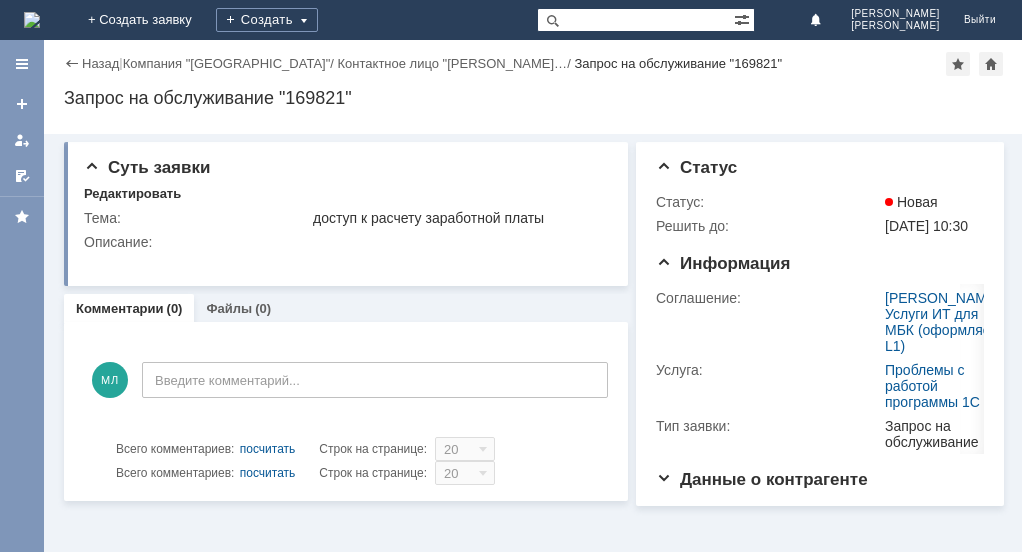 scroll, scrollTop: 0, scrollLeft: 0, axis: both 